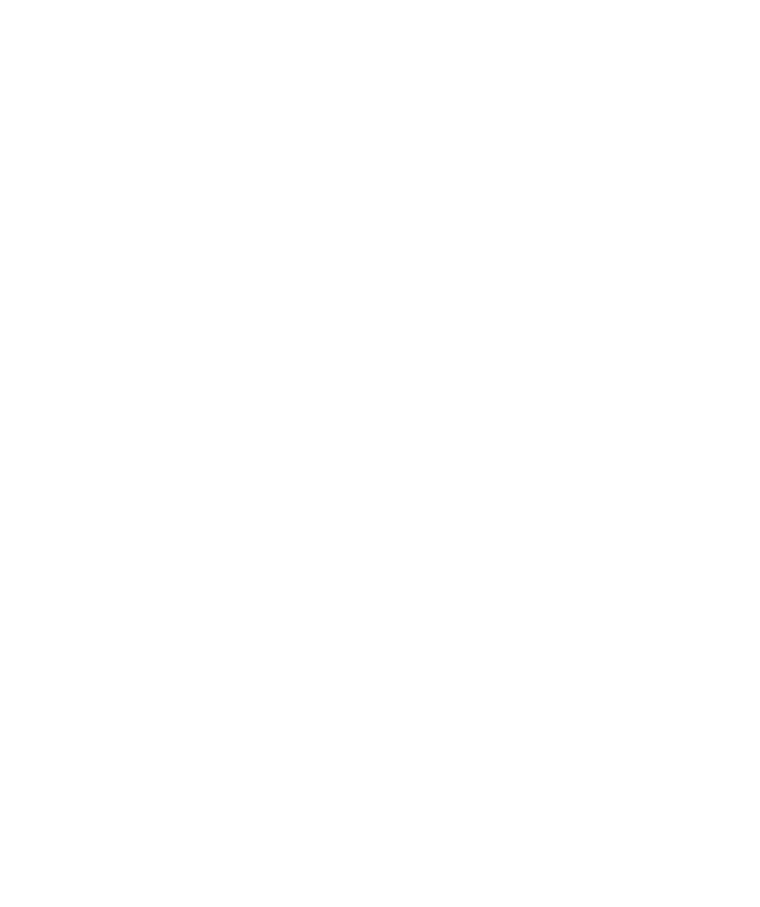 select on "*" 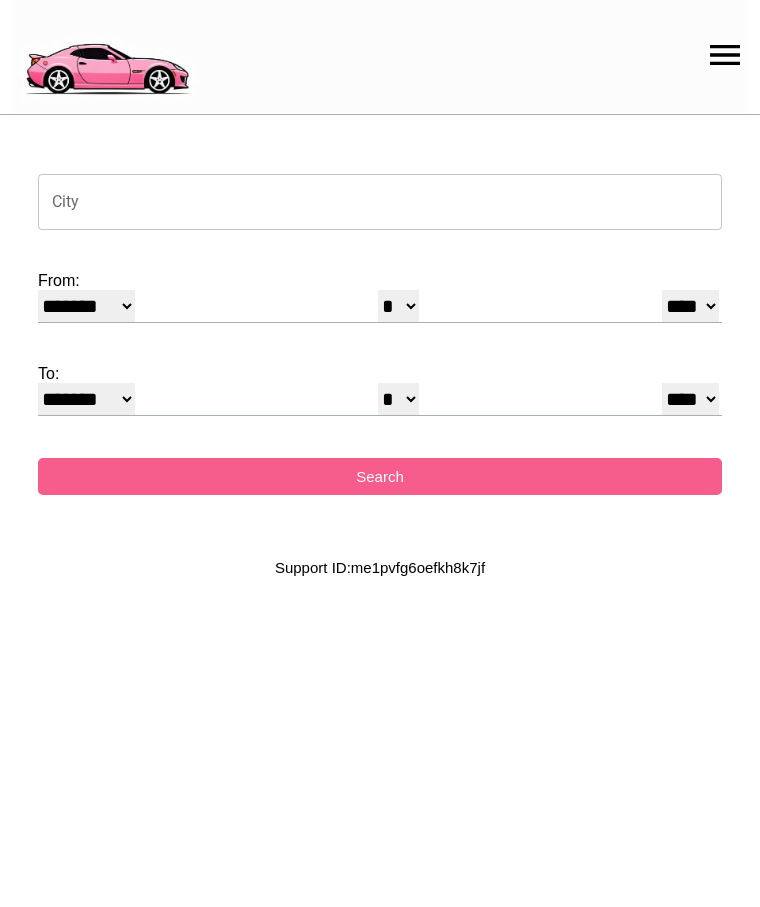 scroll, scrollTop: 0, scrollLeft: 0, axis: both 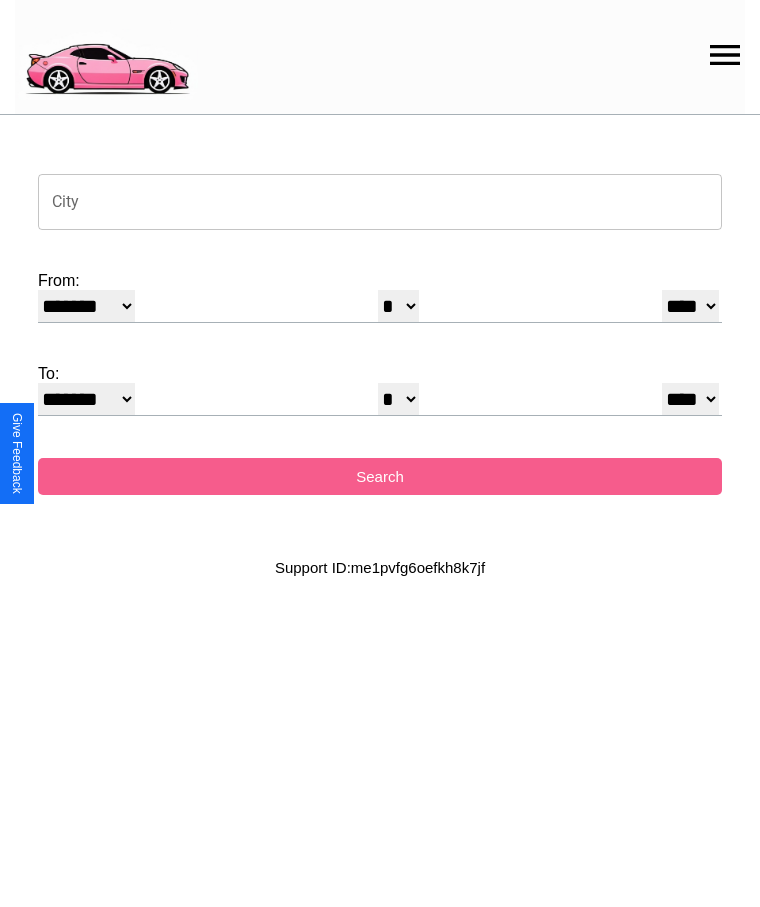 click 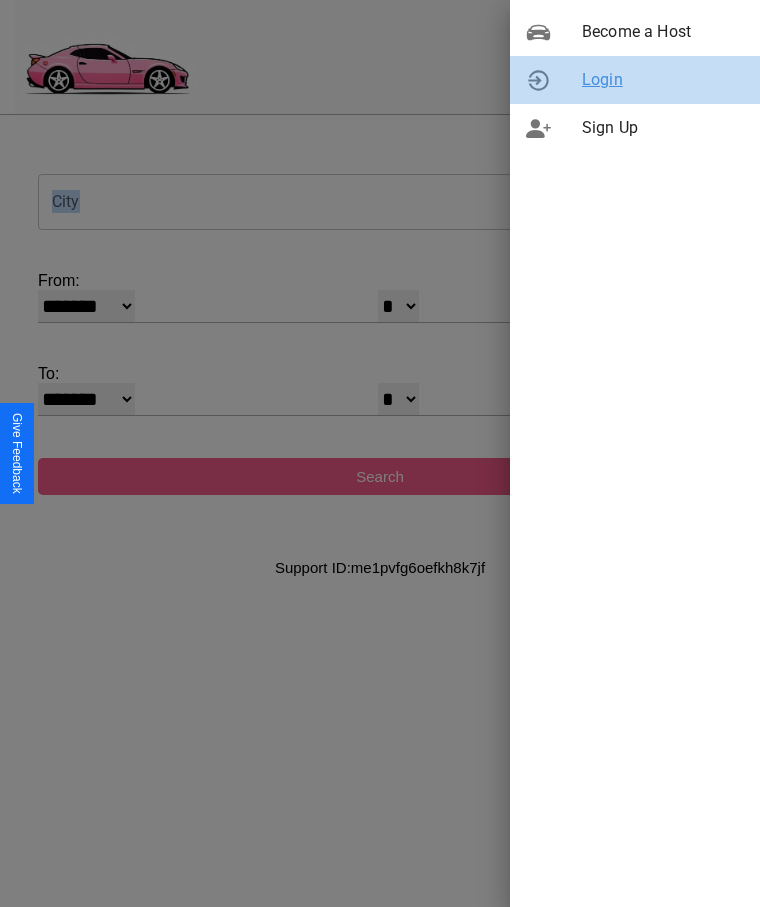 click on "Login" at bounding box center [663, 80] 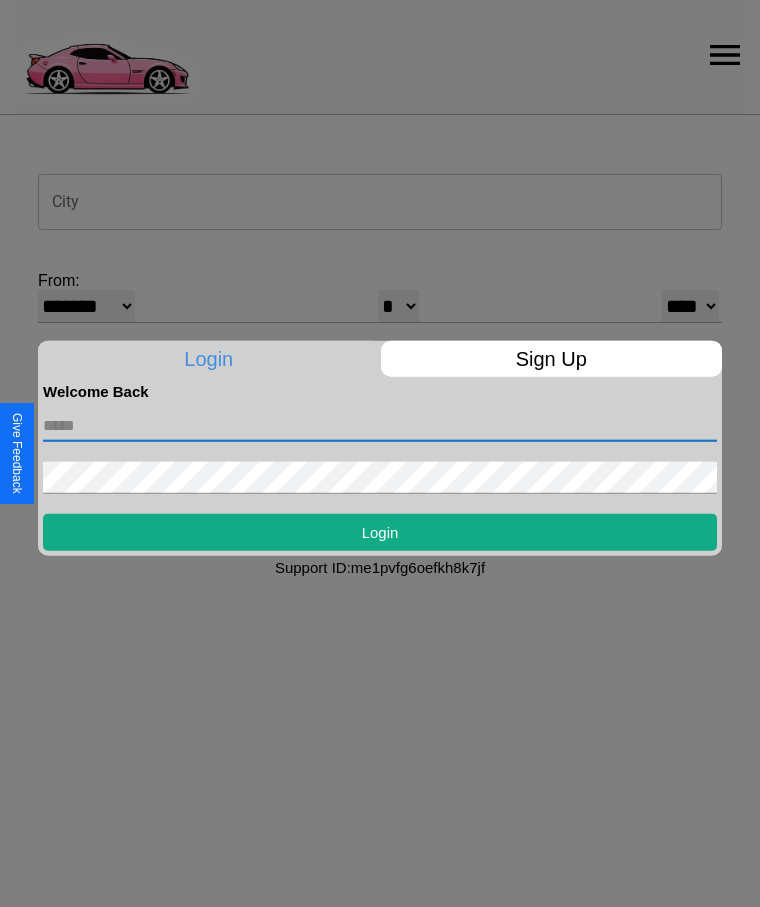 click at bounding box center [380, 425] 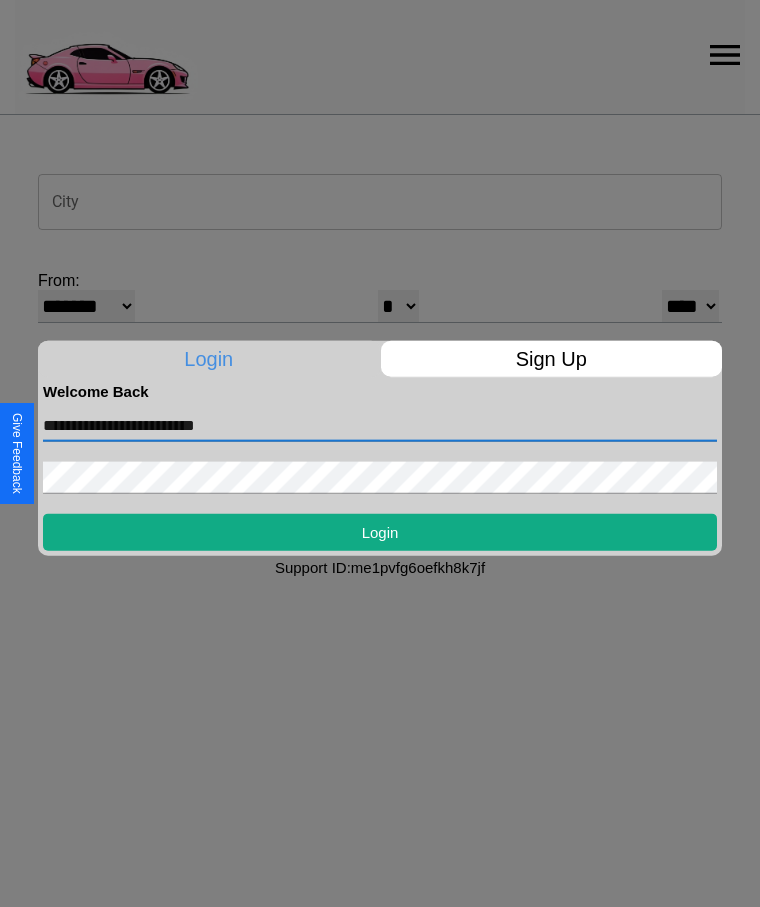 type on "**********" 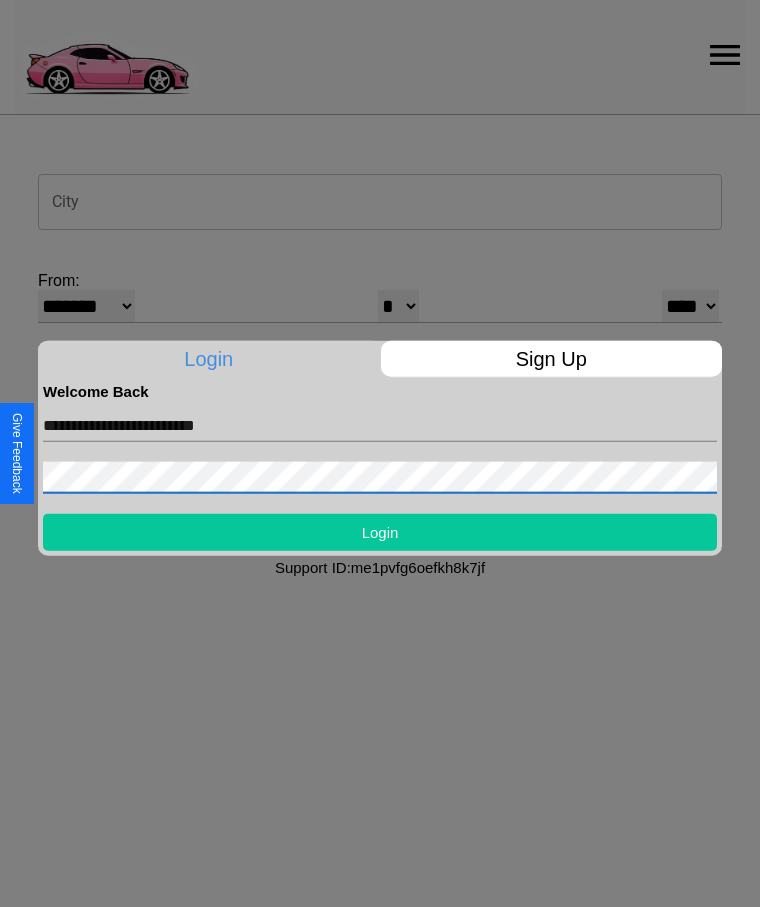 click on "Login" at bounding box center [380, 531] 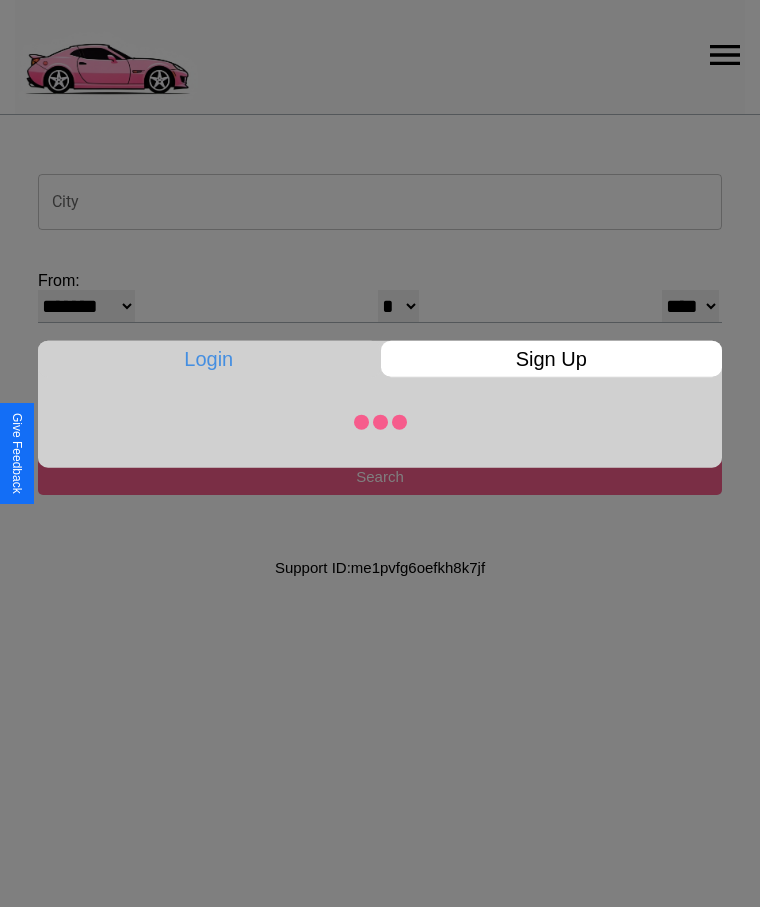 select on "*" 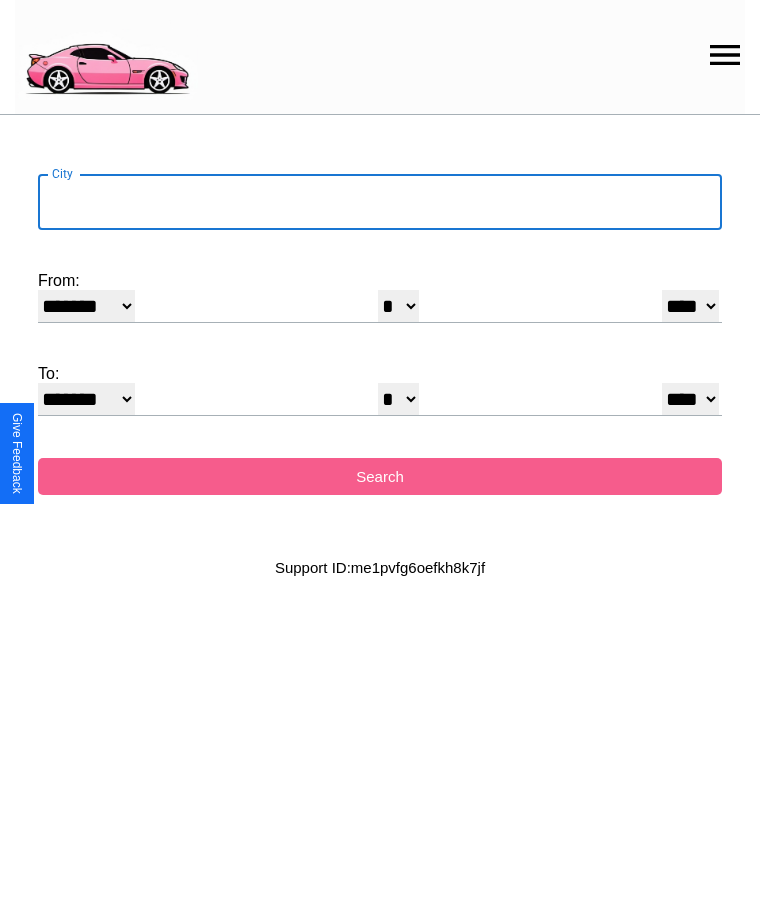click on "City" at bounding box center [380, 202] 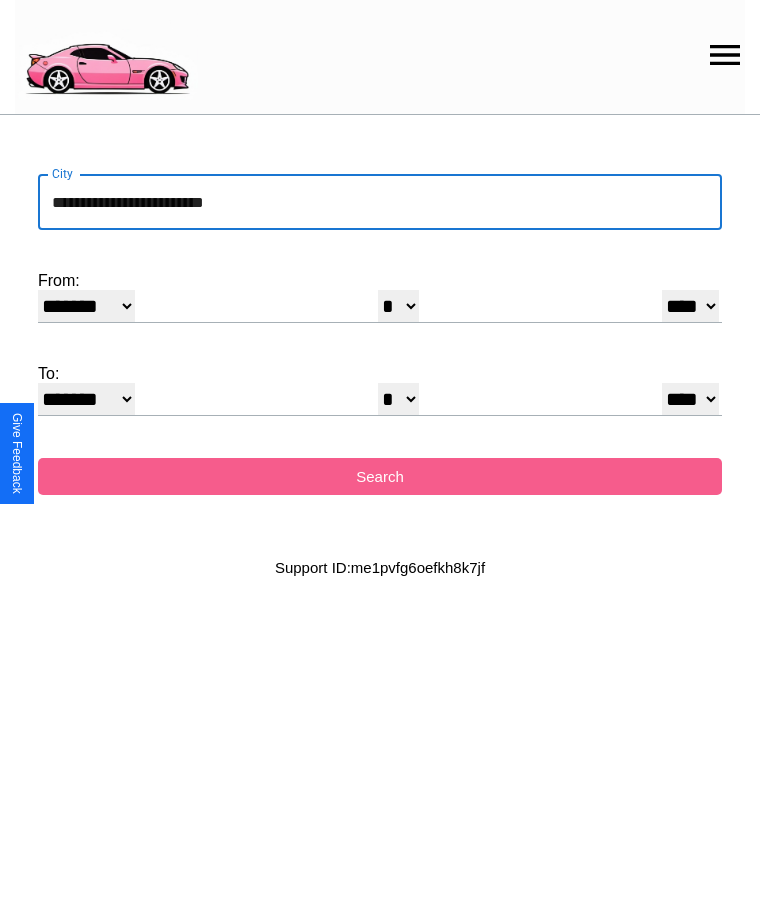 type on "**********" 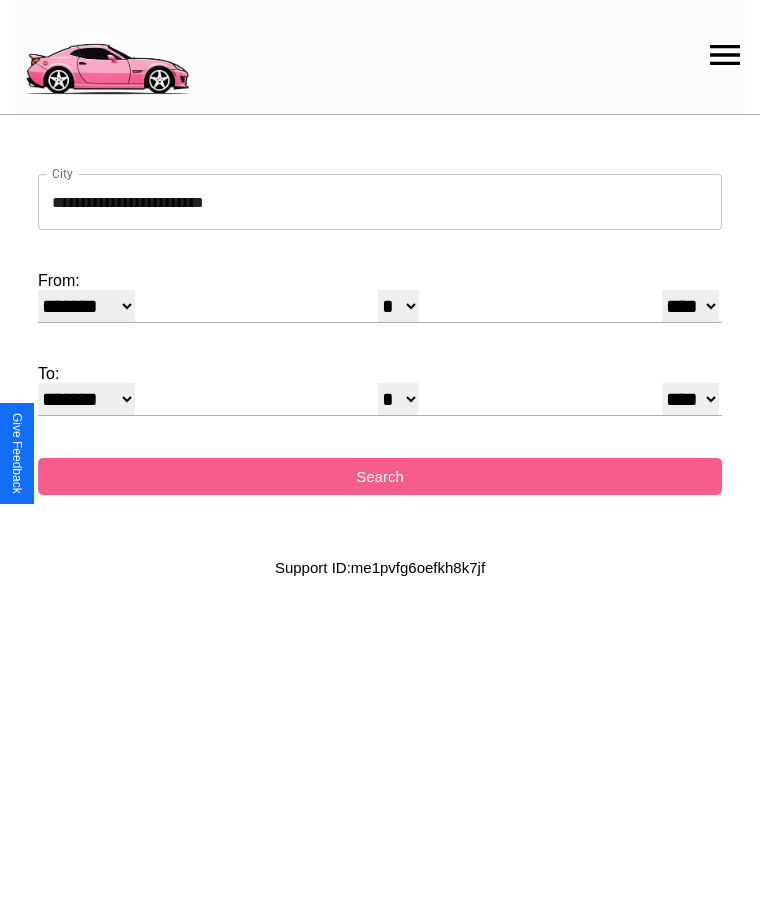 click on "******* ******** ***** ***** *** **** **** ****** ********* ******* ******** ********" at bounding box center [86, 306] 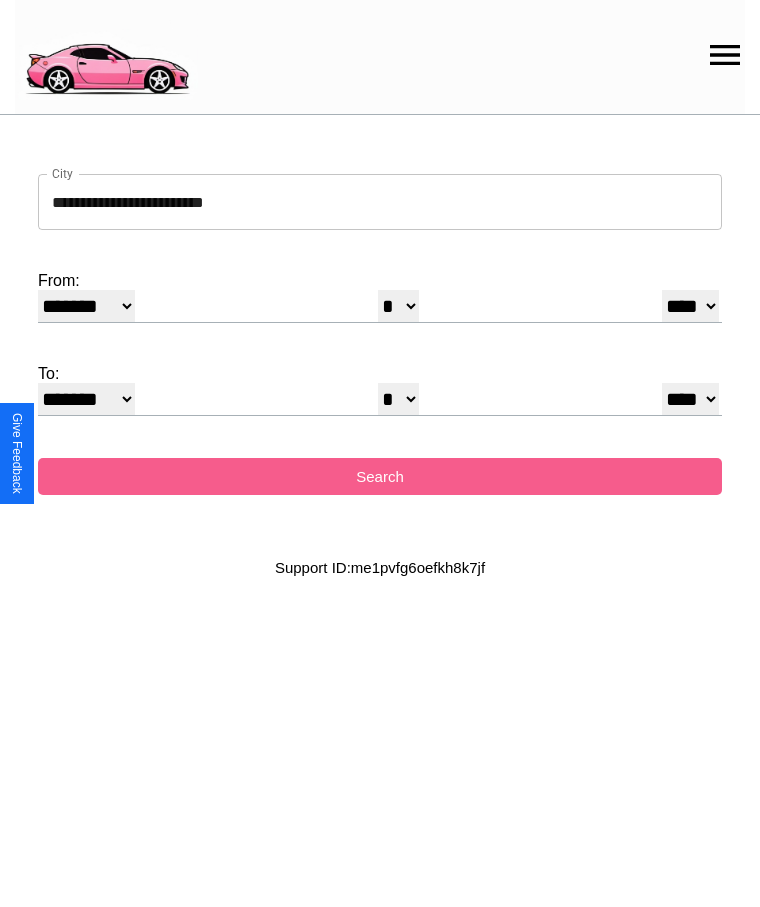 select on "**" 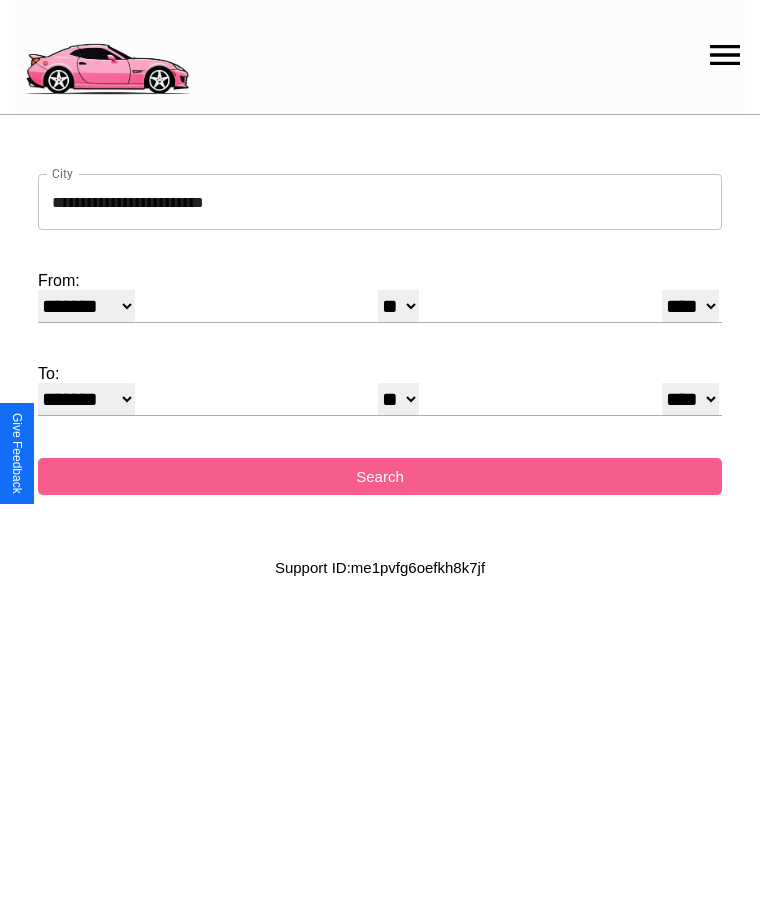 click on "* * * * * * * * * ** ** ** ** ** ** ** ** ** ** ** ** ** ** ** ** ** ** ** ** ** **" at bounding box center (398, 399) 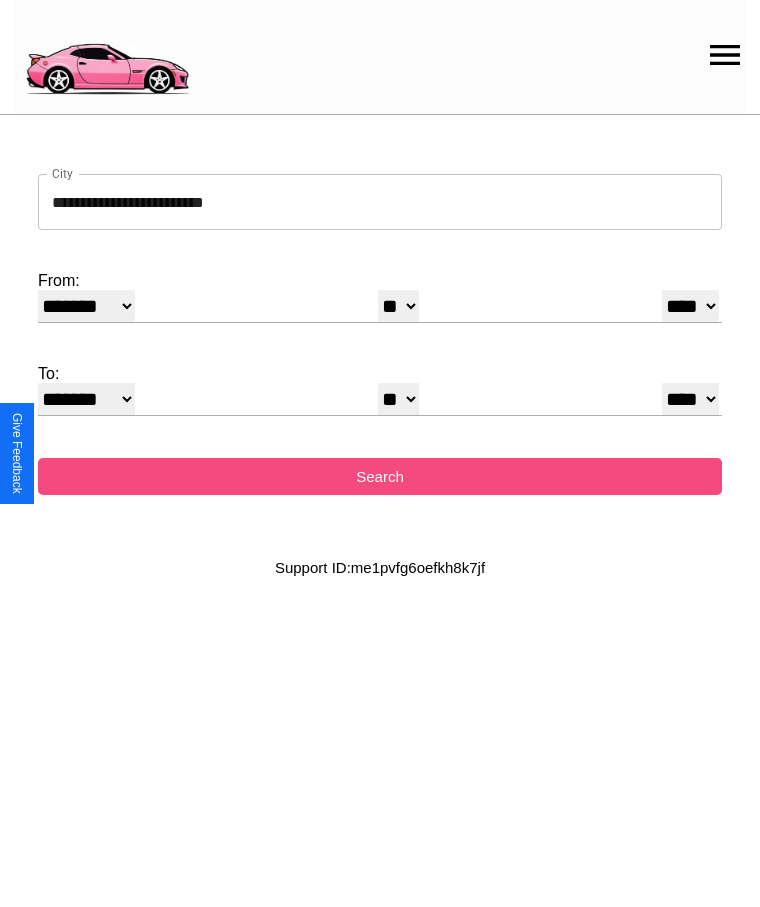 click on "Search" at bounding box center [380, 476] 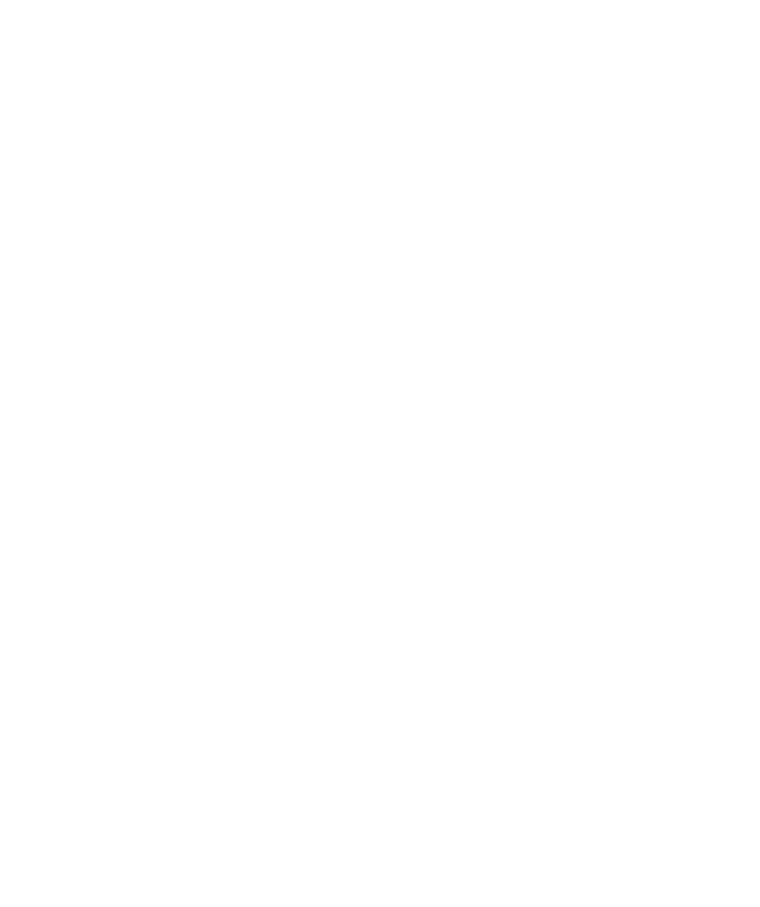 scroll, scrollTop: 0, scrollLeft: 0, axis: both 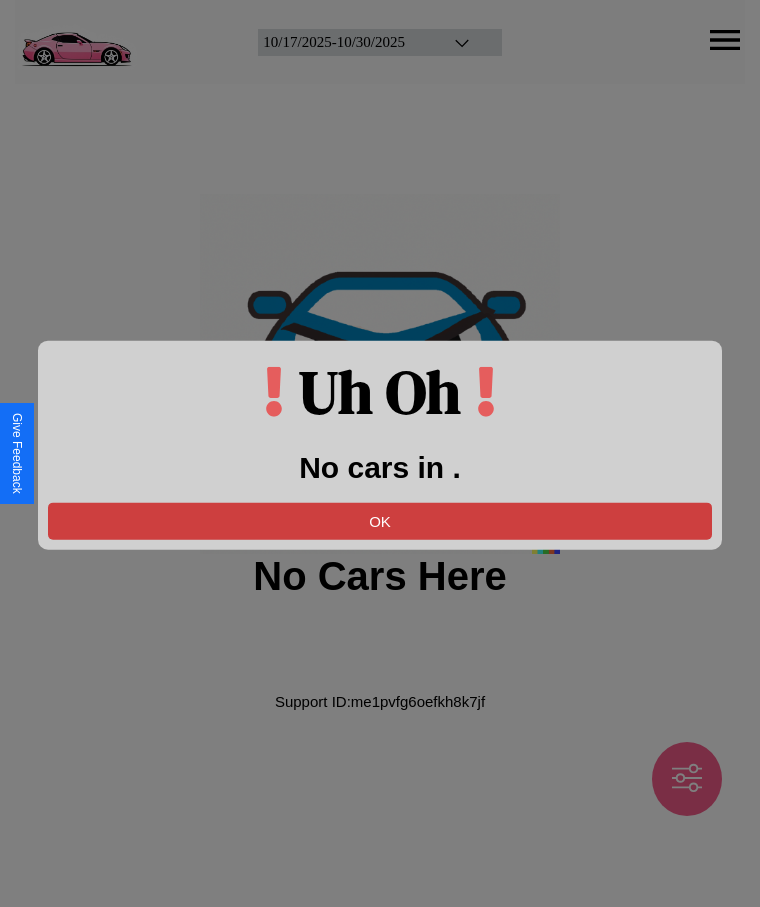 click on "OK" at bounding box center (380, 520) 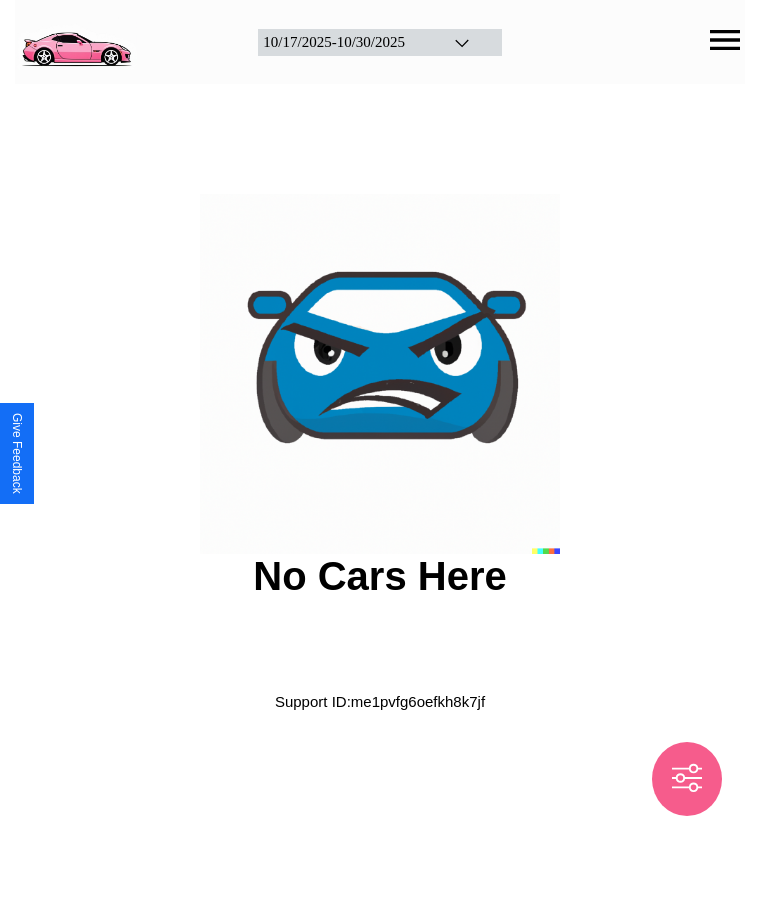 click at bounding box center (76, 40) 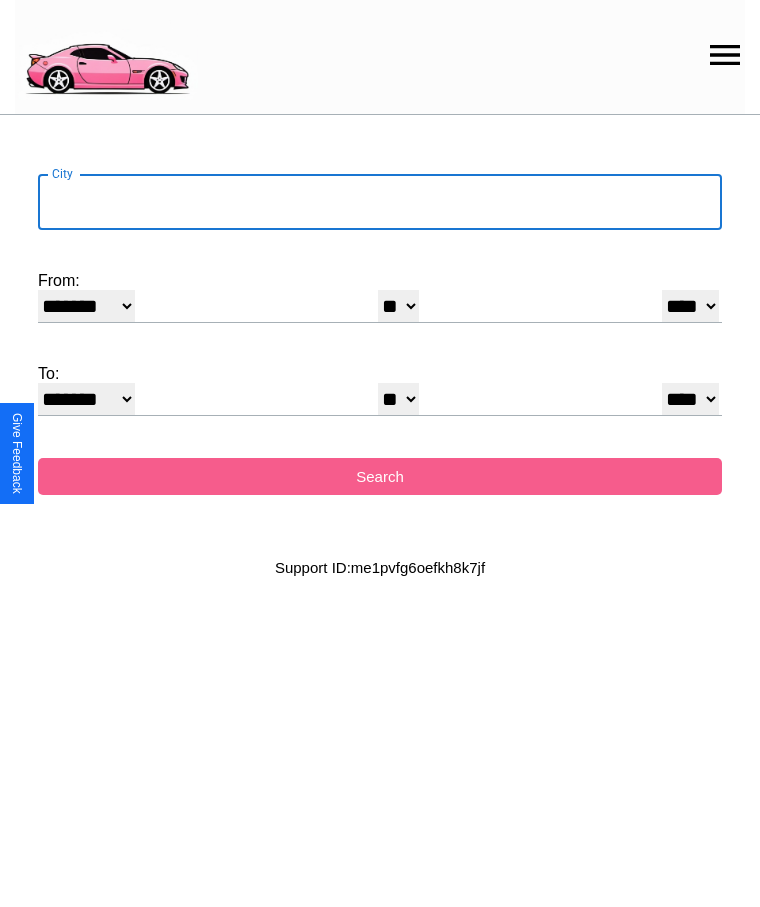 click on "City" at bounding box center (380, 202) 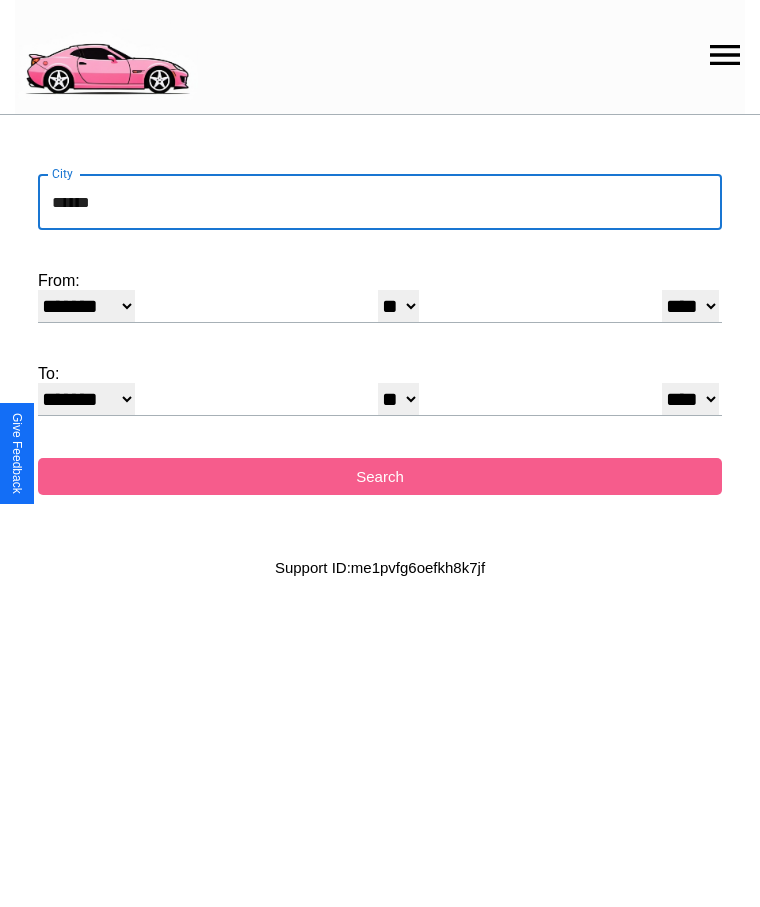 type on "******" 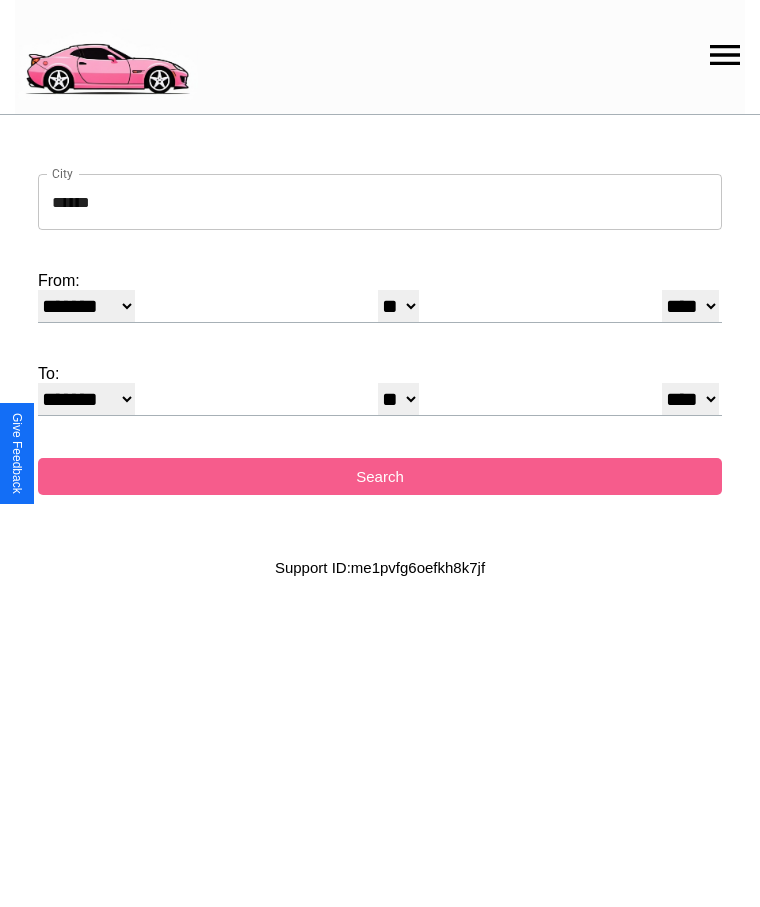 select on "*" 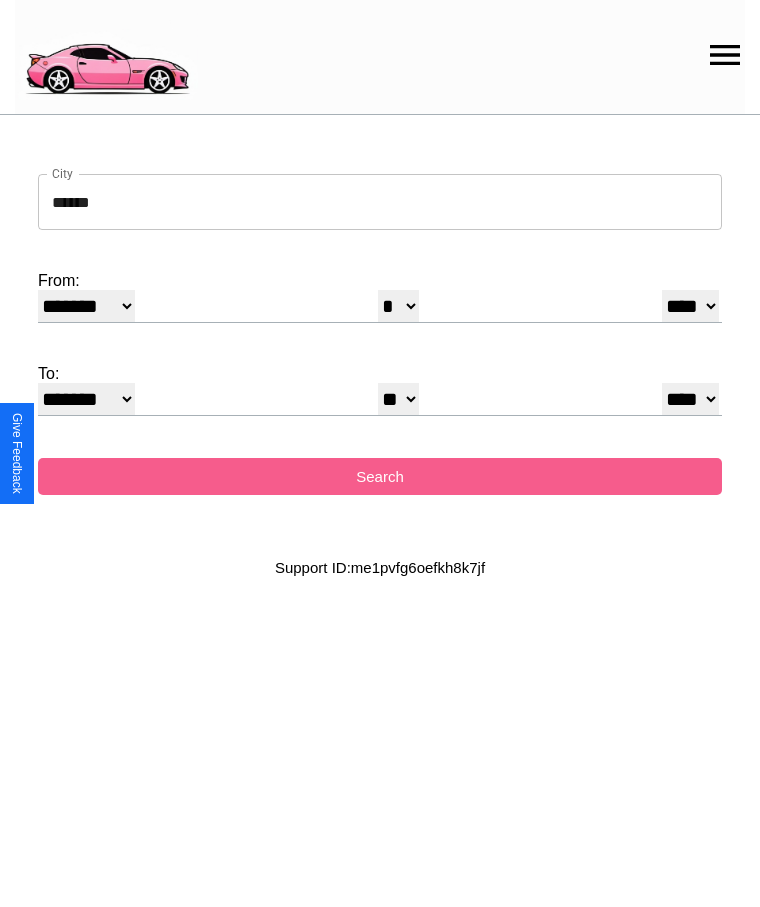 click on "**** **** **** **** **** **** **** **** **** ****" at bounding box center [690, 306] 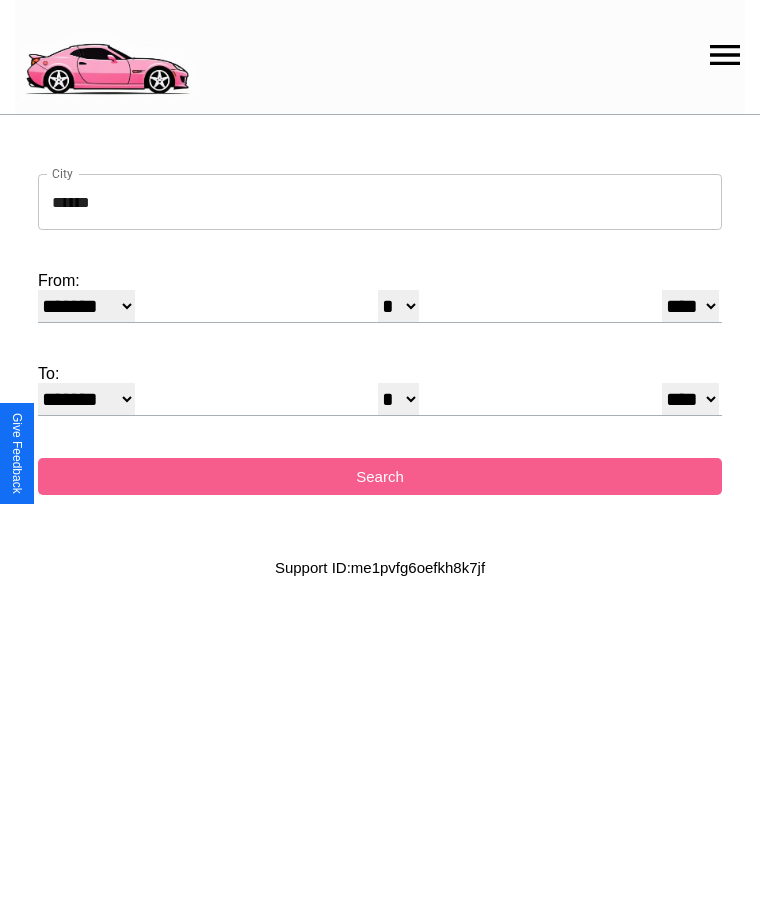 click on "* * * * * * * * * ** ** ** ** ** ** ** ** ** ** ** ** ** ** ** ** ** ** ** ** ** **" at bounding box center [398, 399] 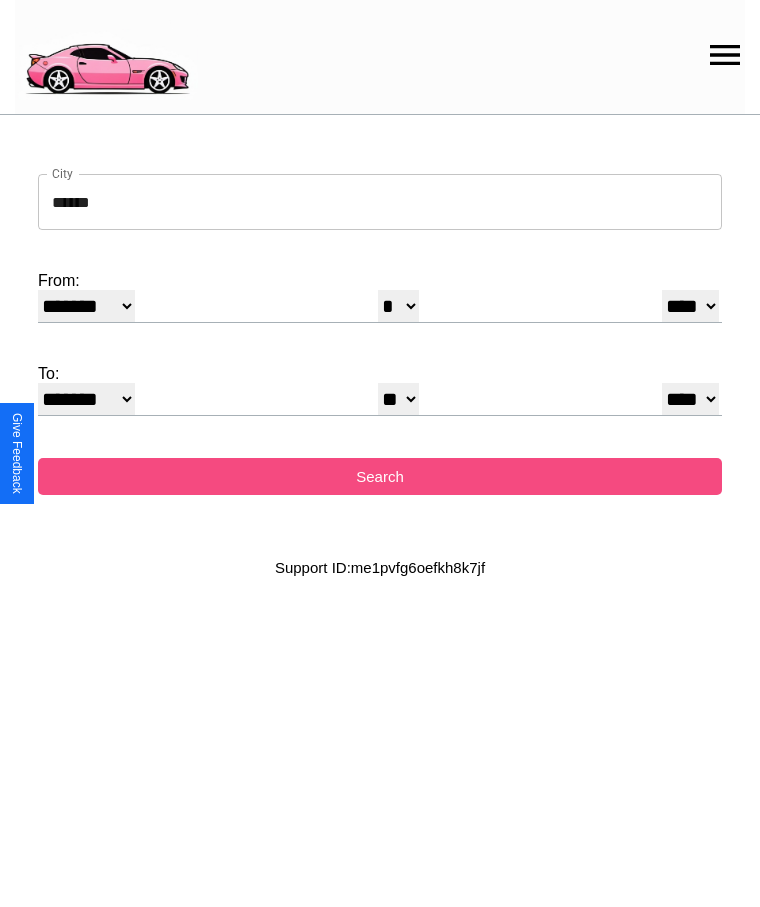 click on "Search" at bounding box center [380, 476] 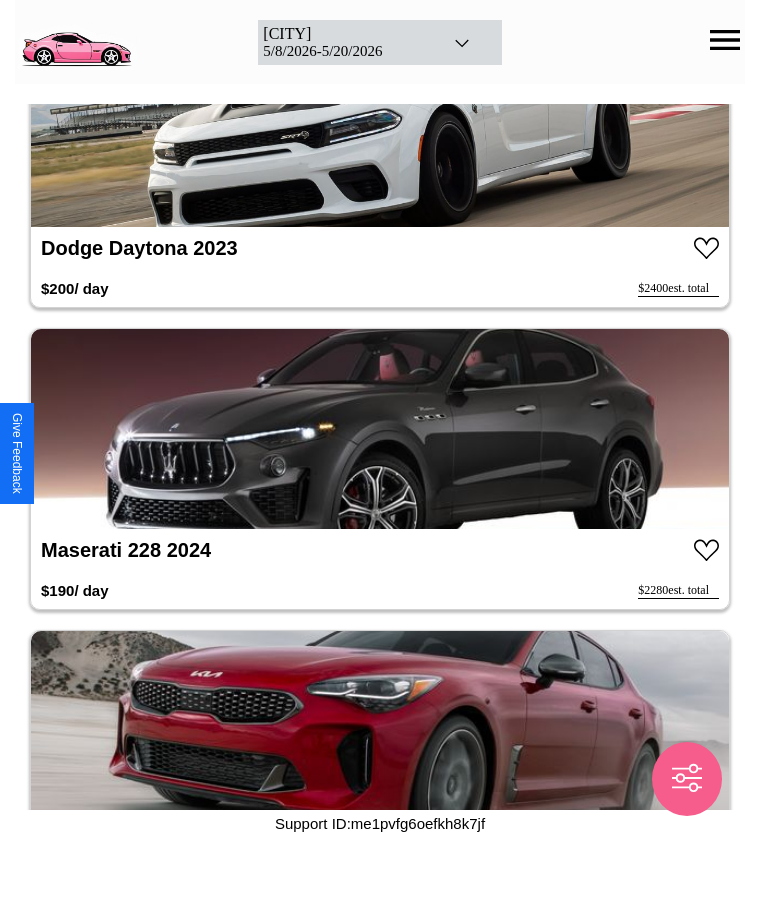 scroll, scrollTop: 10086, scrollLeft: 0, axis: vertical 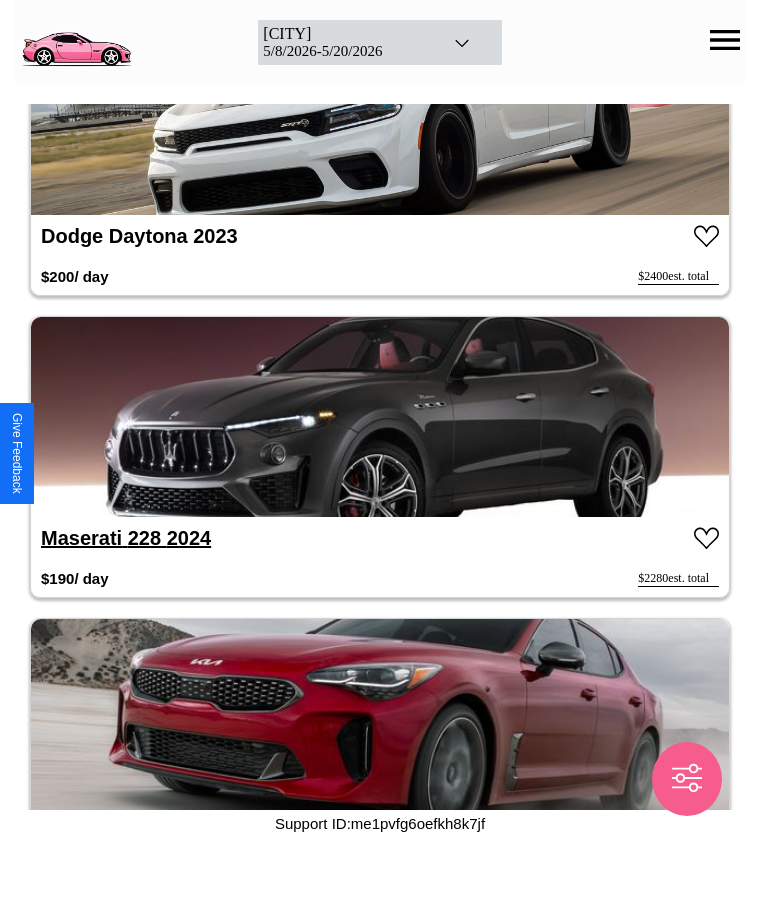 click on "Maserati   228   2024" at bounding box center [126, 538] 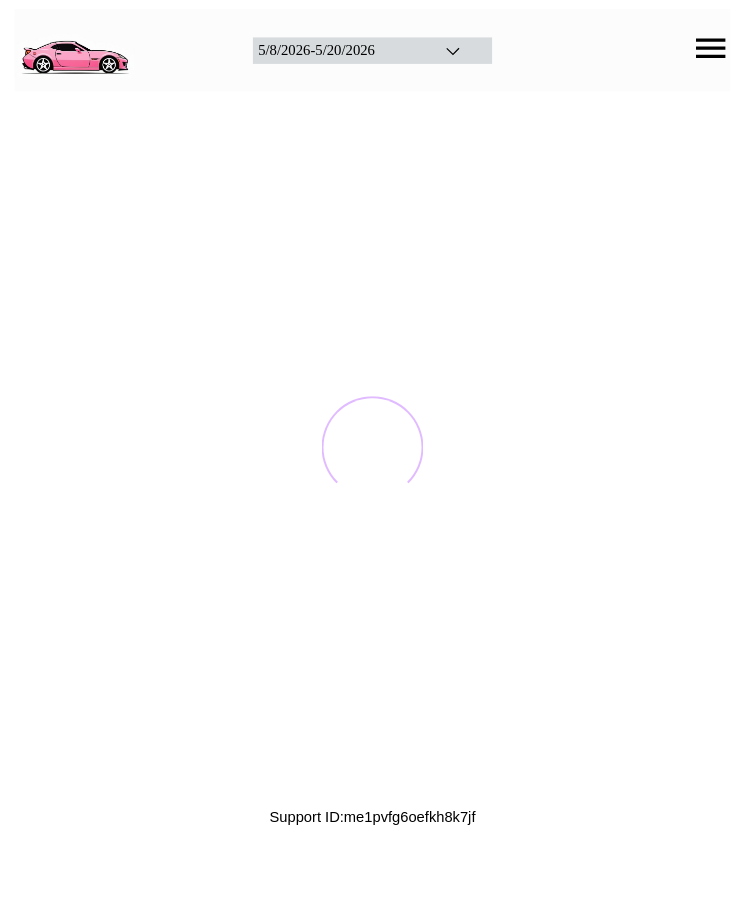 scroll, scrollTop: 0, scrollLeft: 0, axis: both 